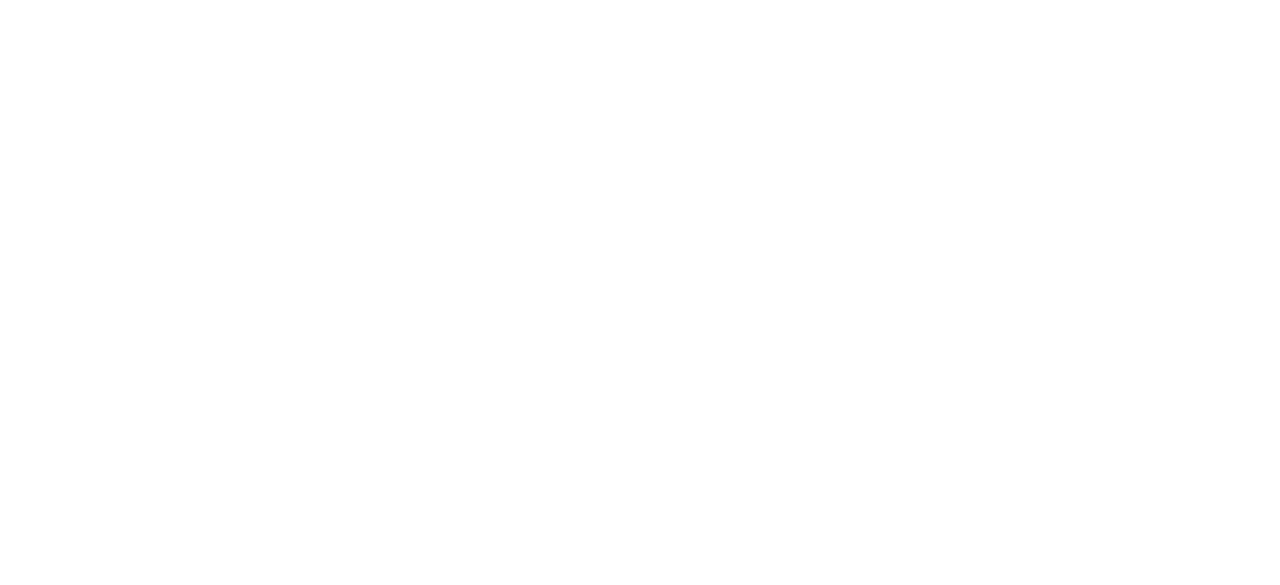 scroll, scrollTop: 0, scrollLeft: 0, axis: both 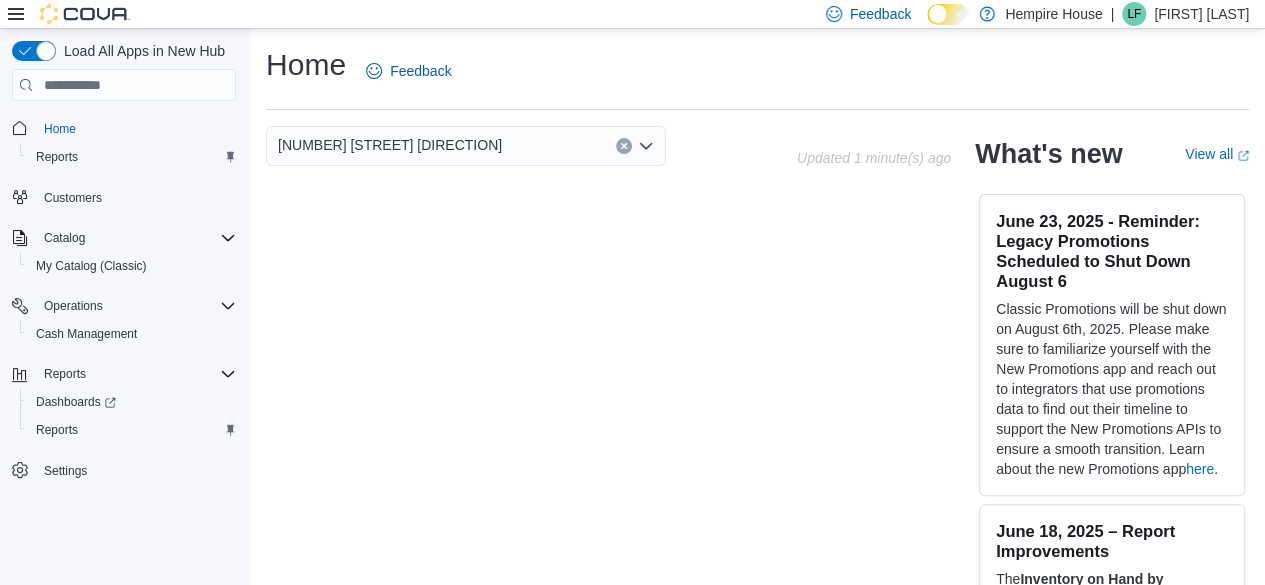click on "| LF [FIRST] [LAST]" at bounding box center (1179, 14) 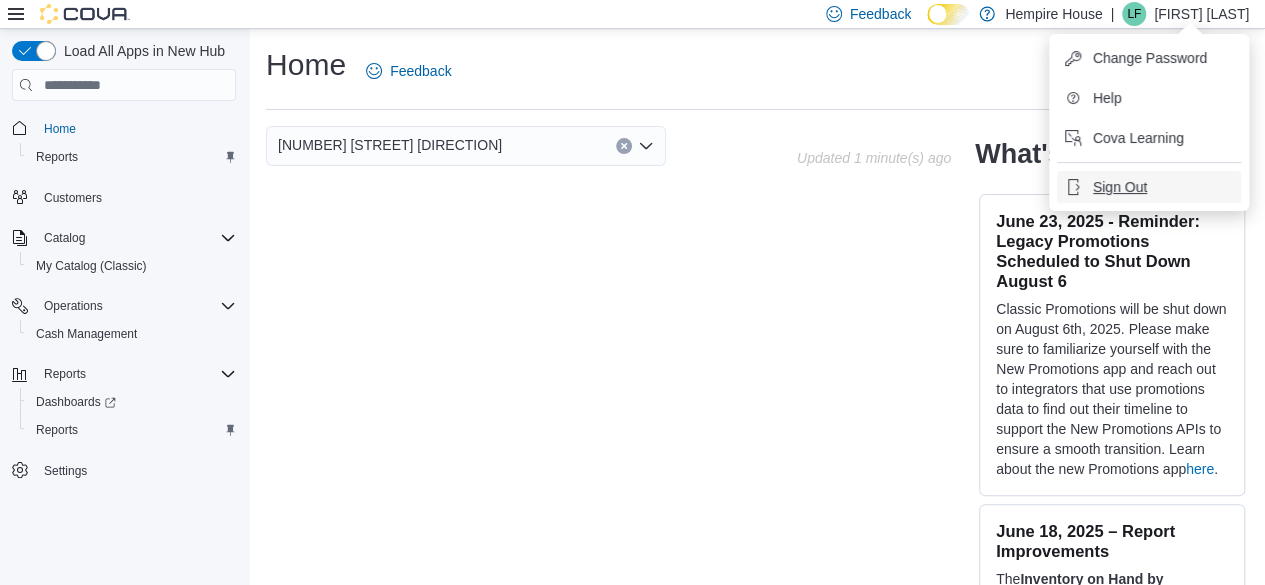 click on "Sign Out" at bounding box center (1150, 58) 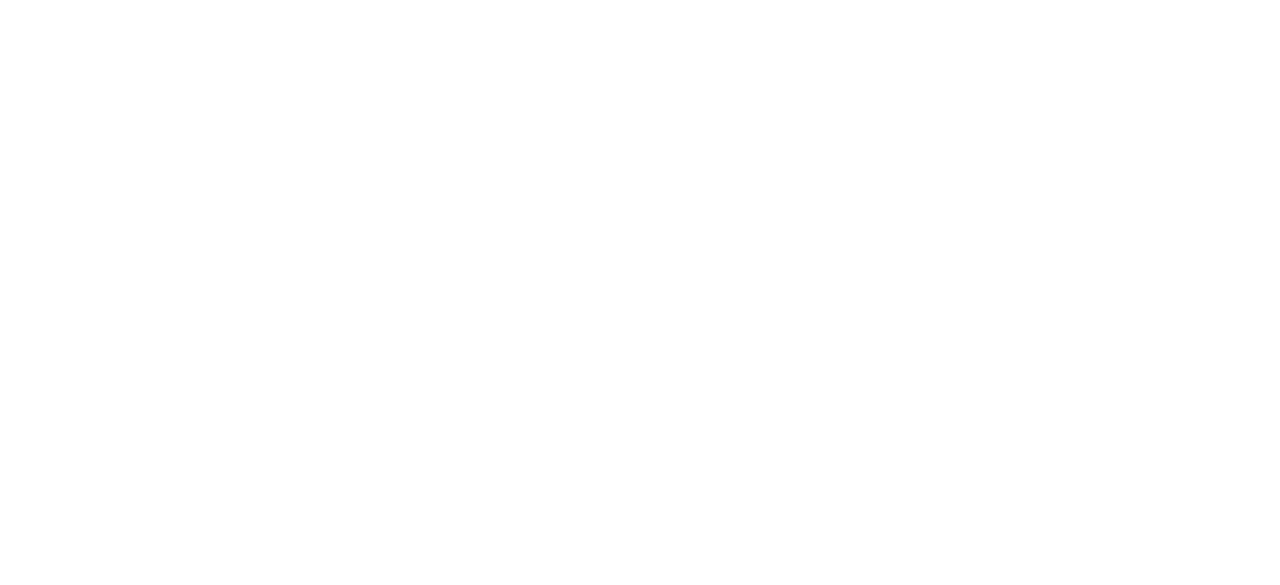 scroll, scrollTop: 0, scrollLeft: 0, axis: both 